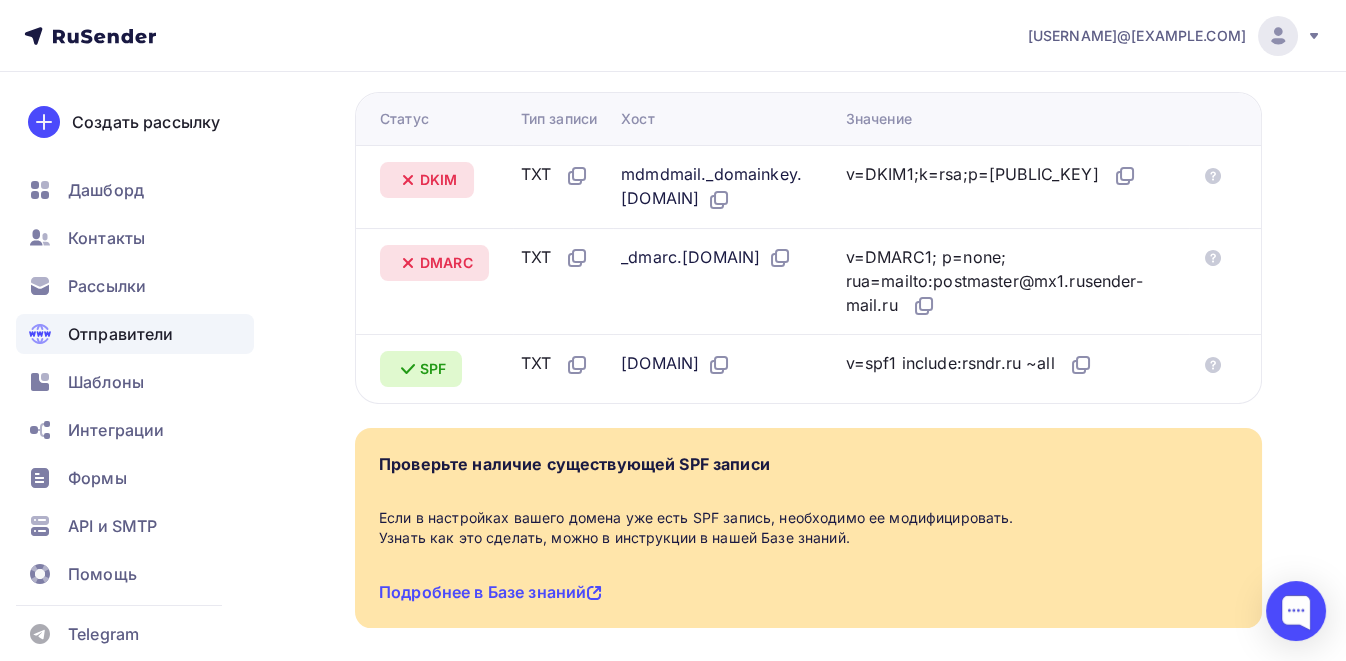 scroll, scrollTop: 555, scrollLeft: 0, axis: vertical 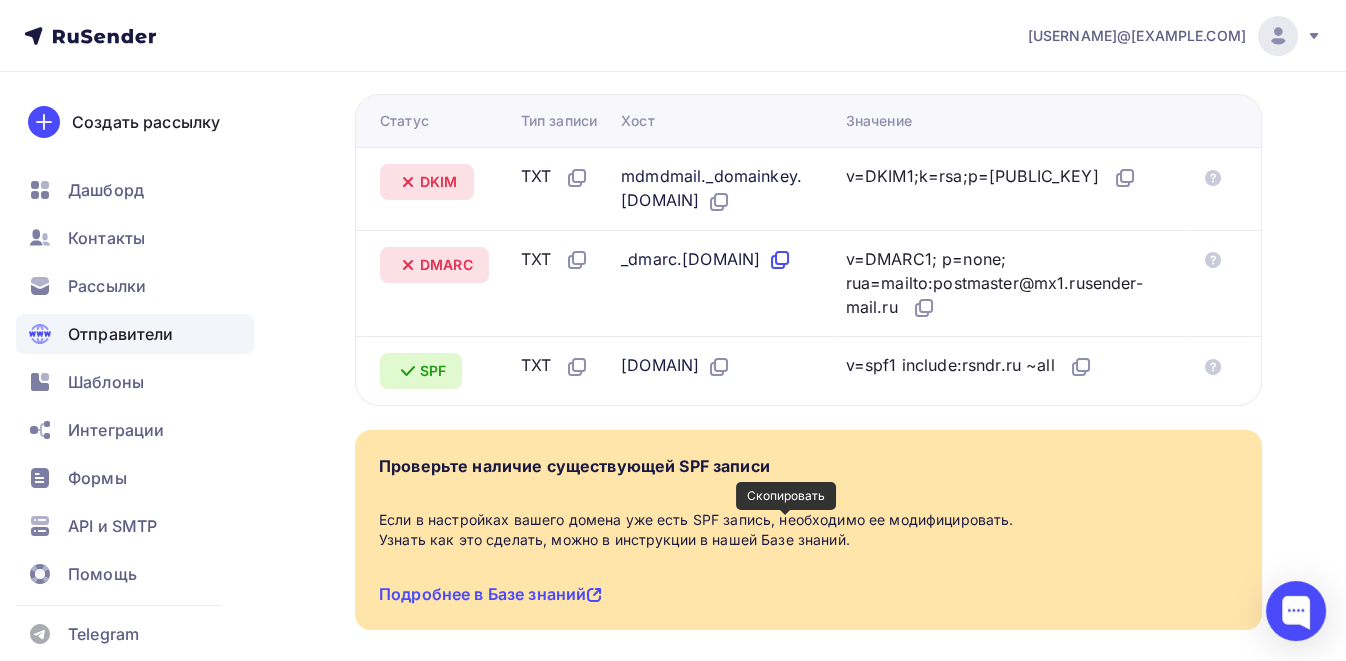 click 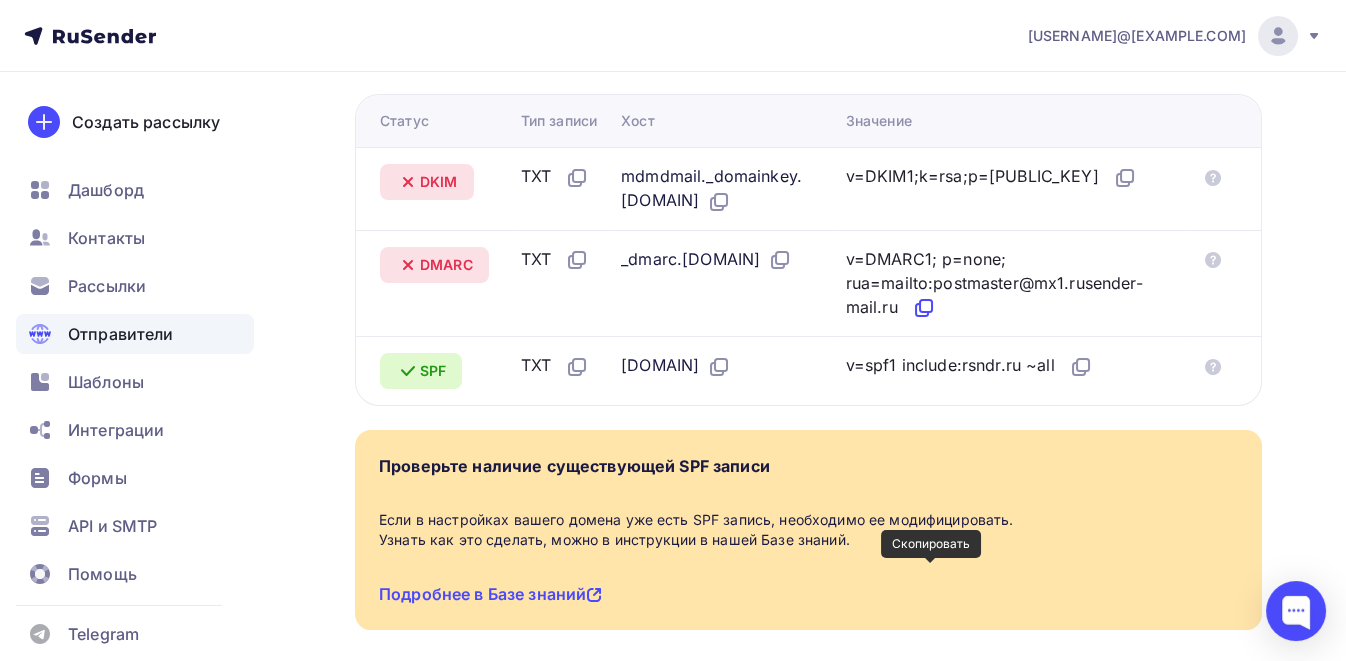 click 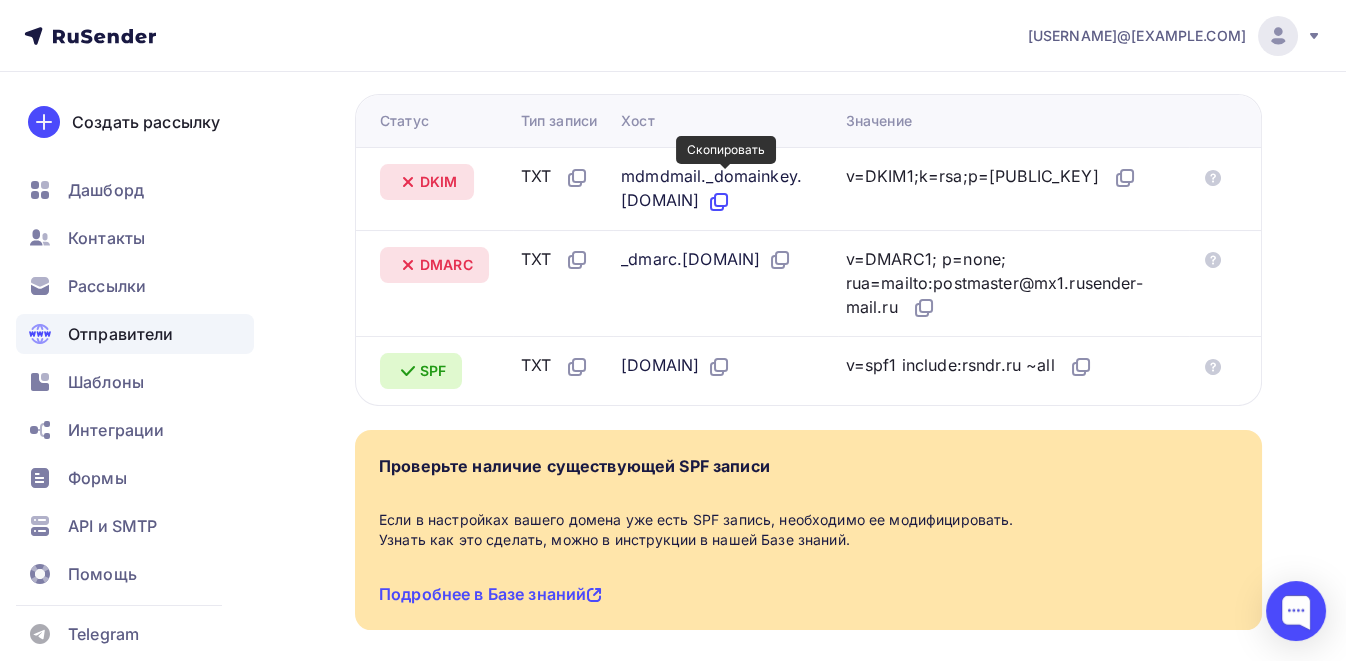 click 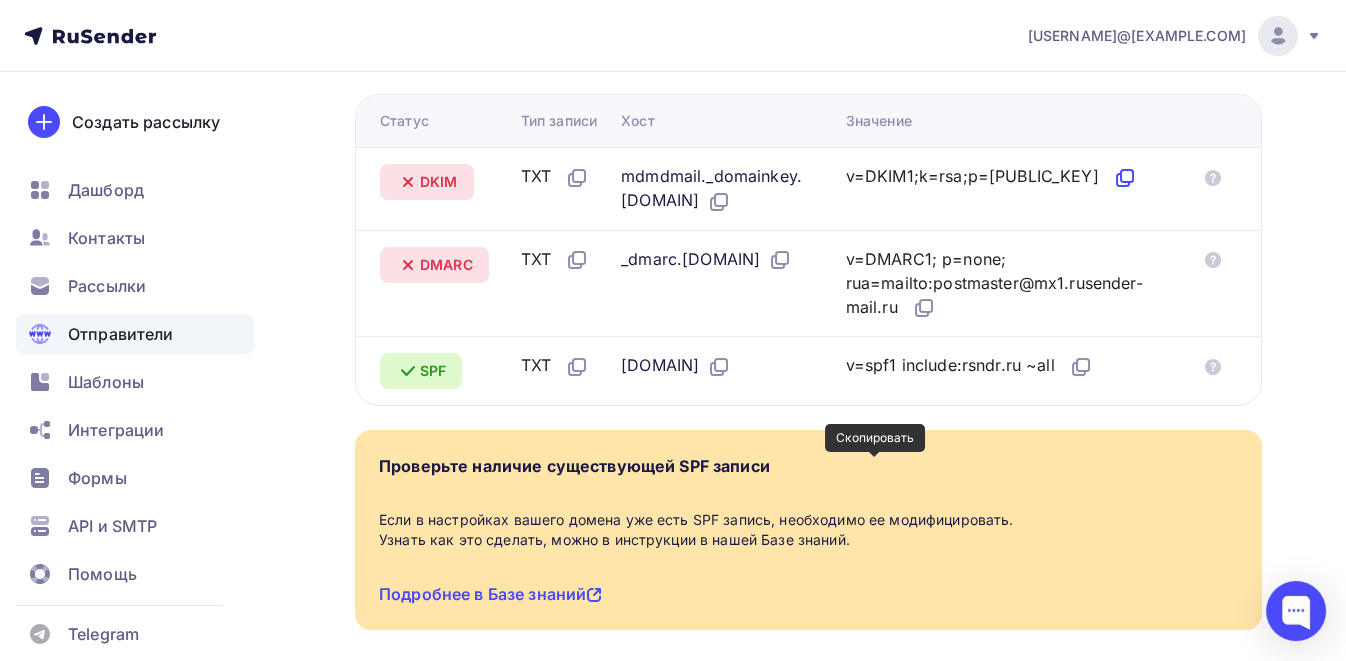 click 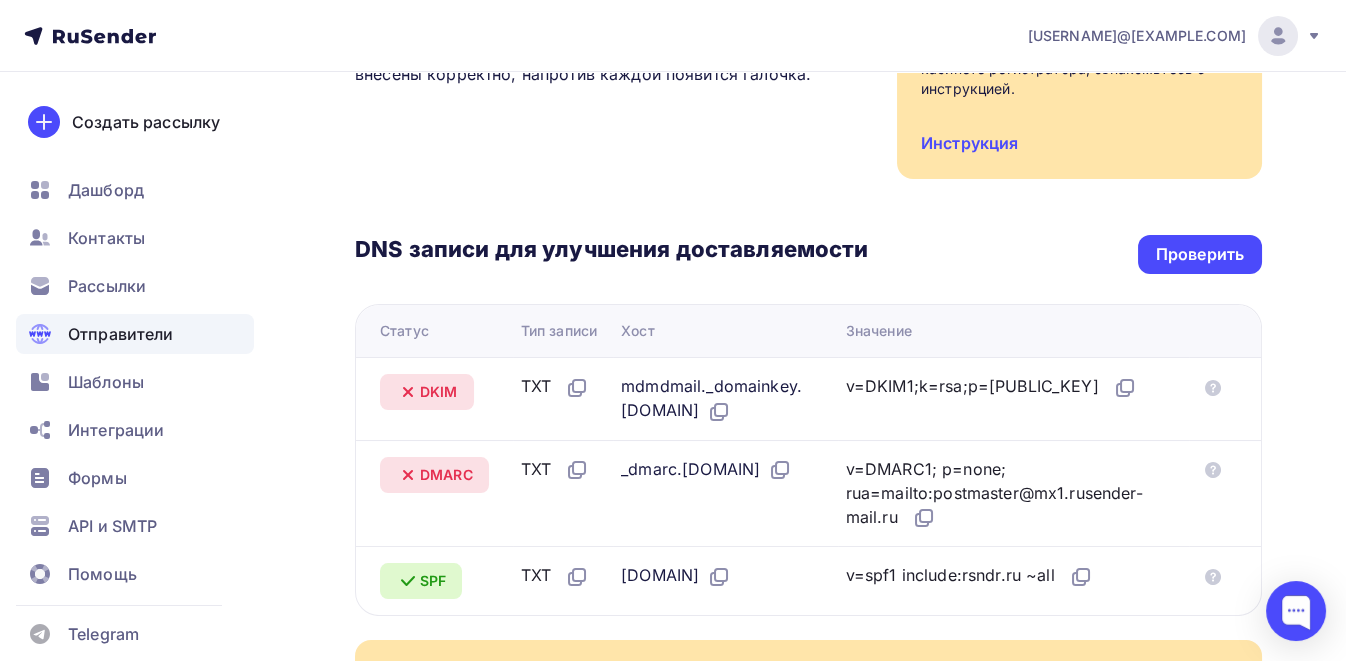 scroll, scrollTop: 333, scrollLeft: 0, axis: vertical 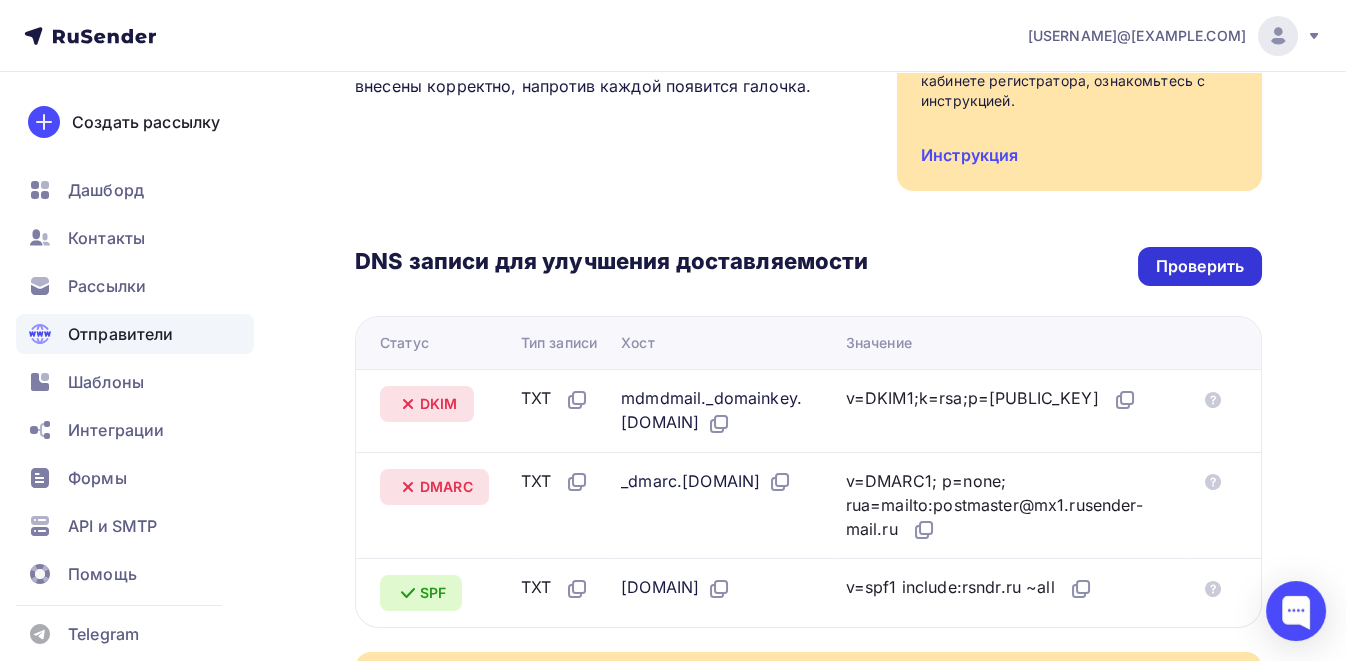 click on "Проверить" at bounding box center [1200, 266] 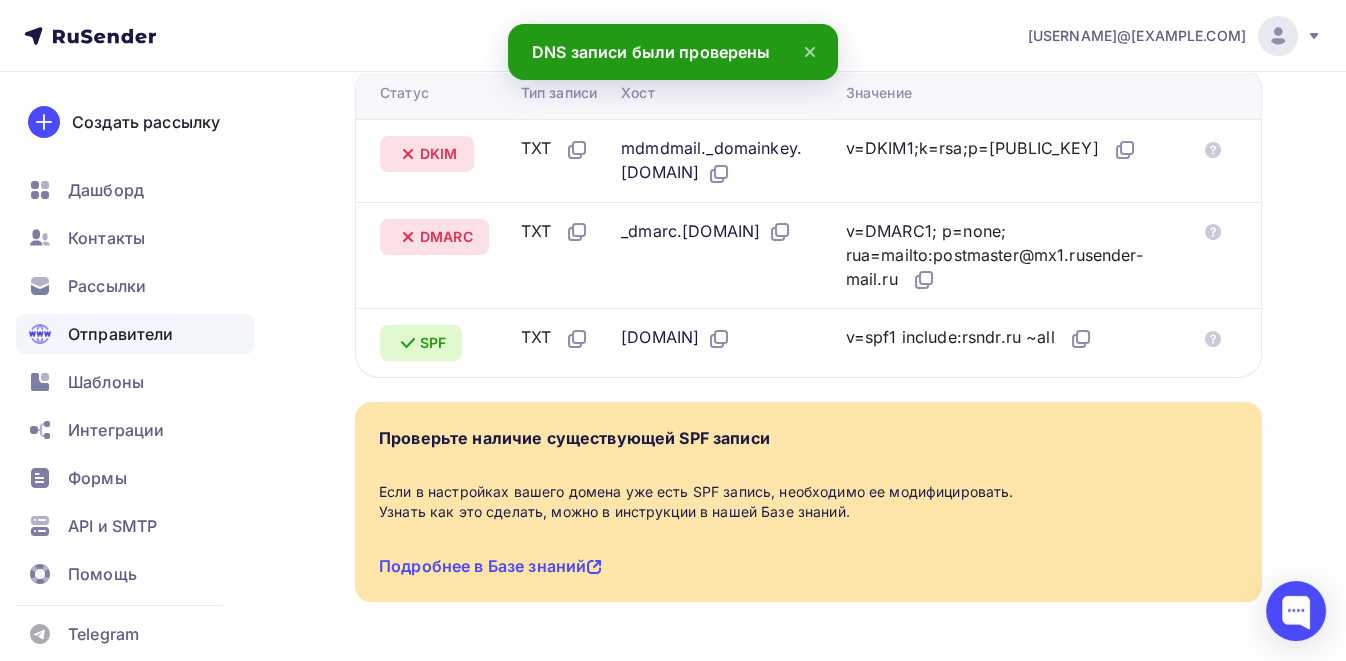 scroll, scrollTop: 555, scrollLeft: 0, axis: vertical 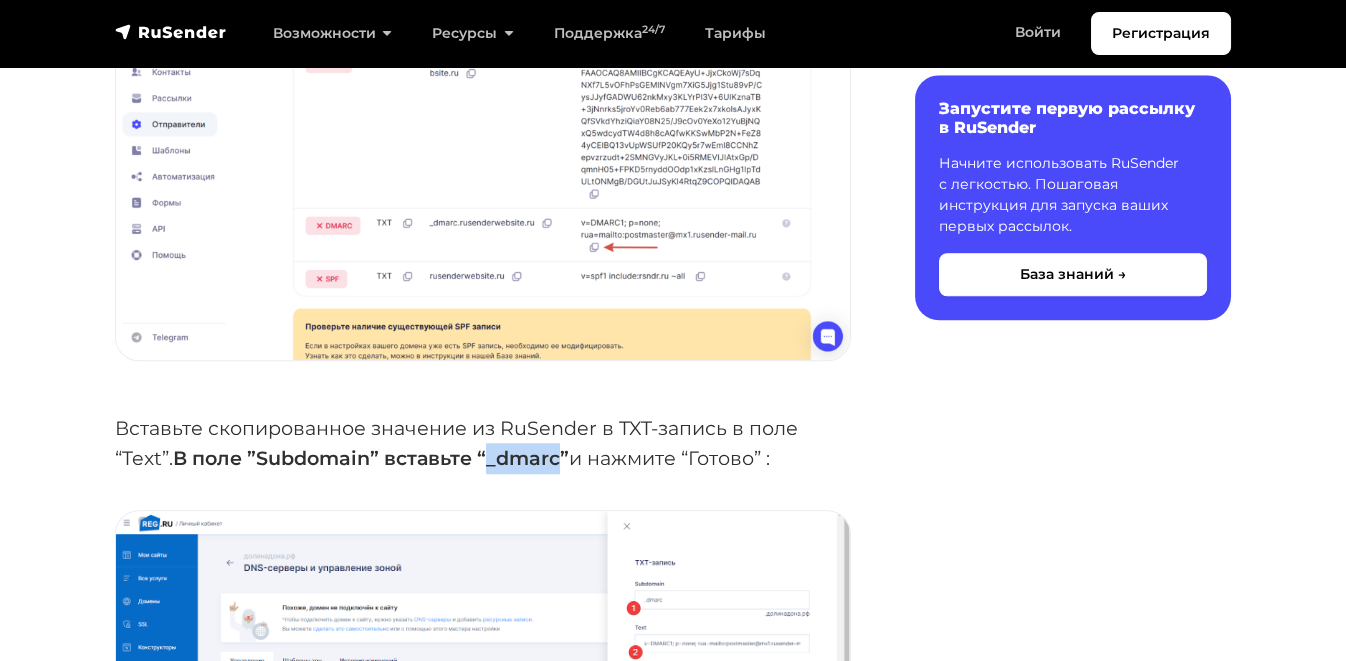 drag, startPoint x: 494, startPoint y: 454, endPoint x: 564, endPoint y: 452, distance: 70.028564 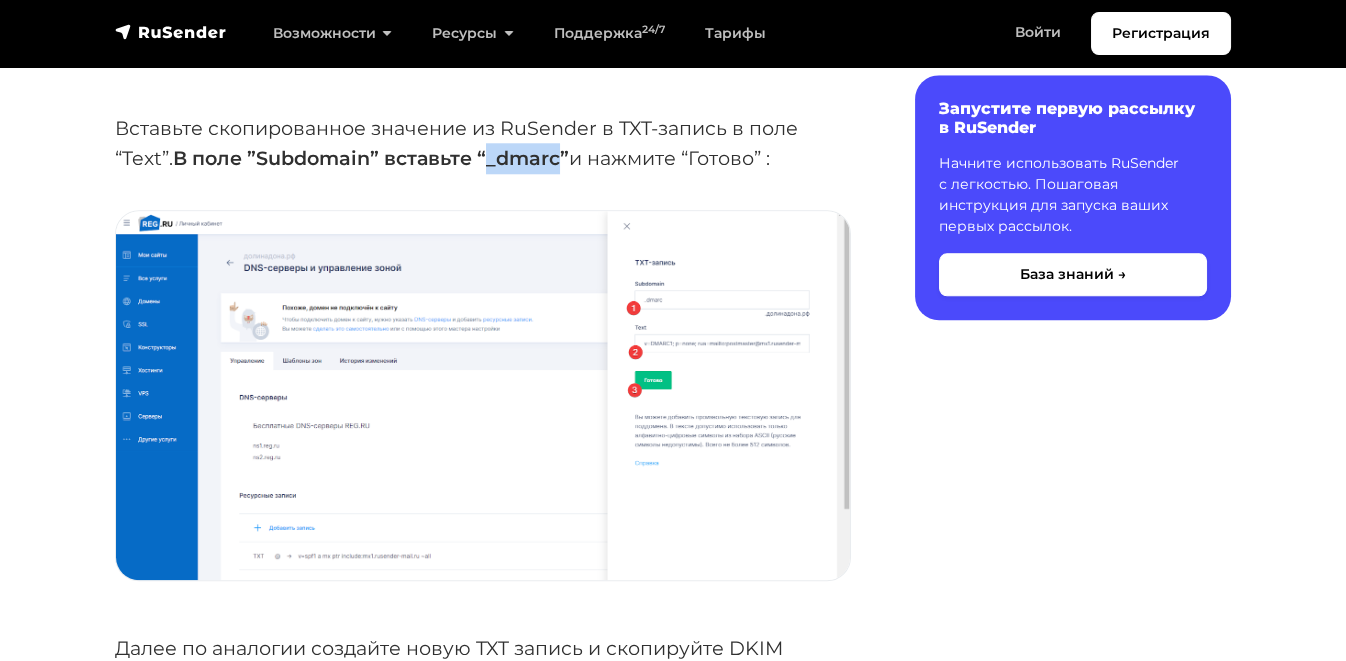 scroll, scrollTop: 5000, scrollLeft: 0, axis: vertical 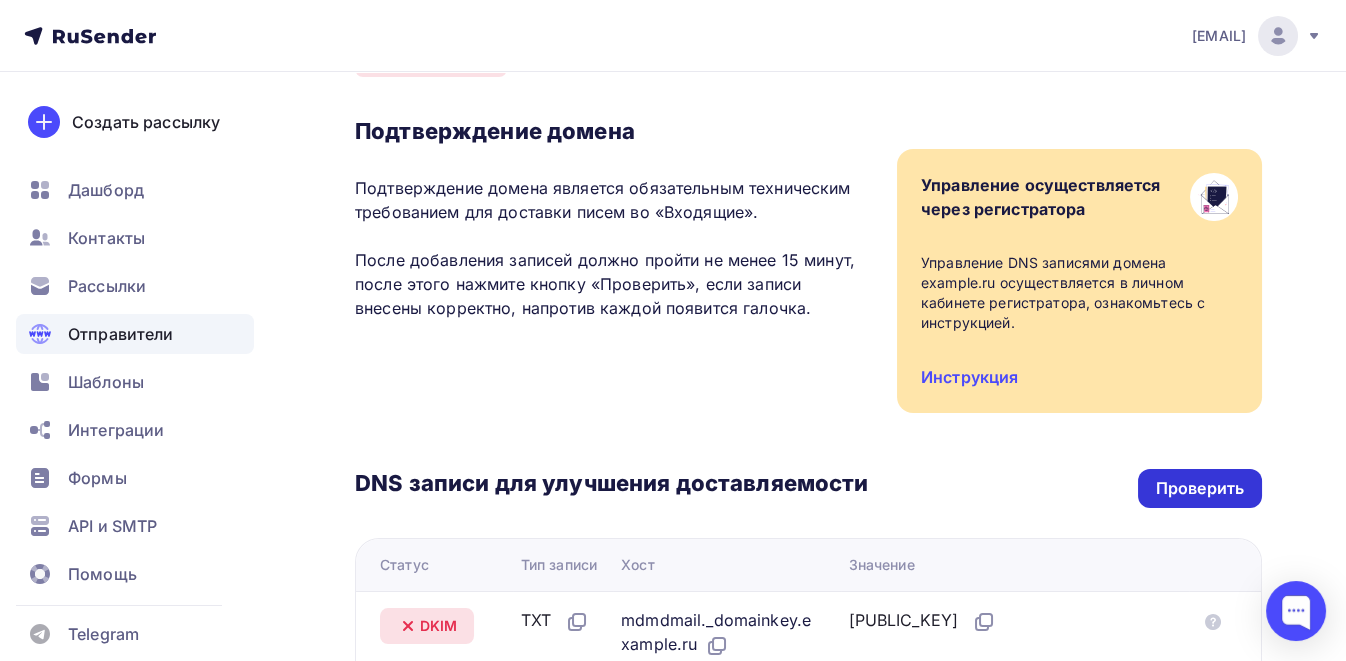 click on "Проверить" at bounding box center (1200, 488) 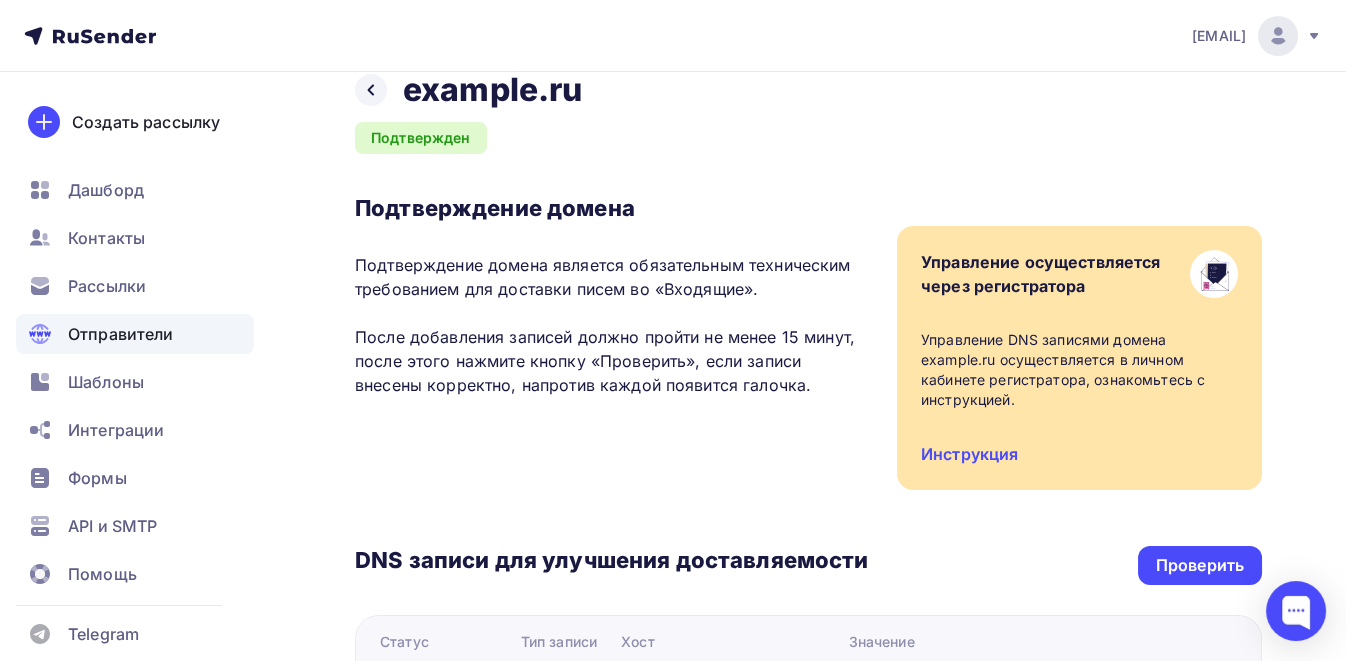 scroll, scrollTop: 0, scrollLeft: 0, axis: both 